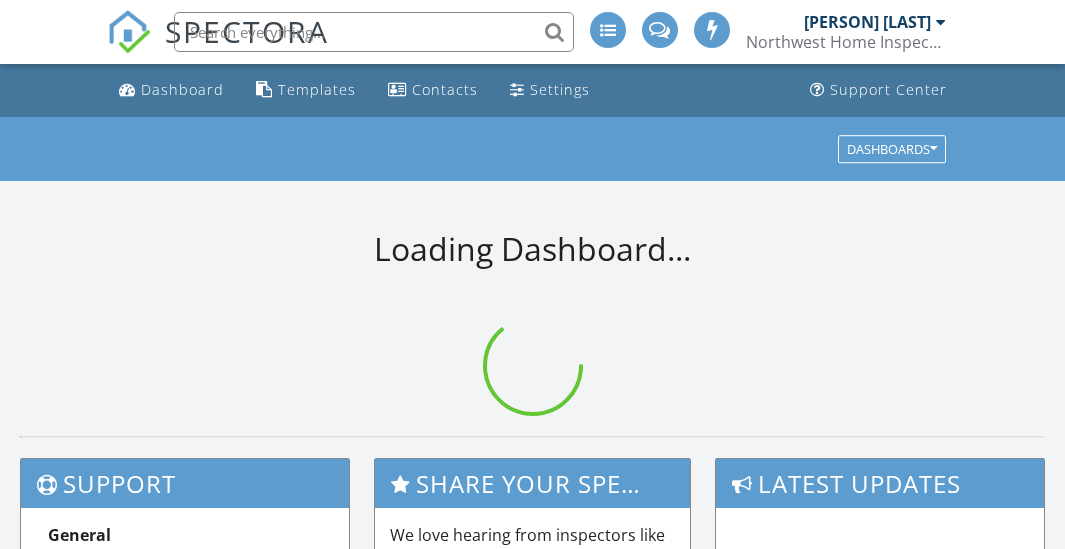 scroll, scrollTop: 0, scrollLeft: 0, axis: both 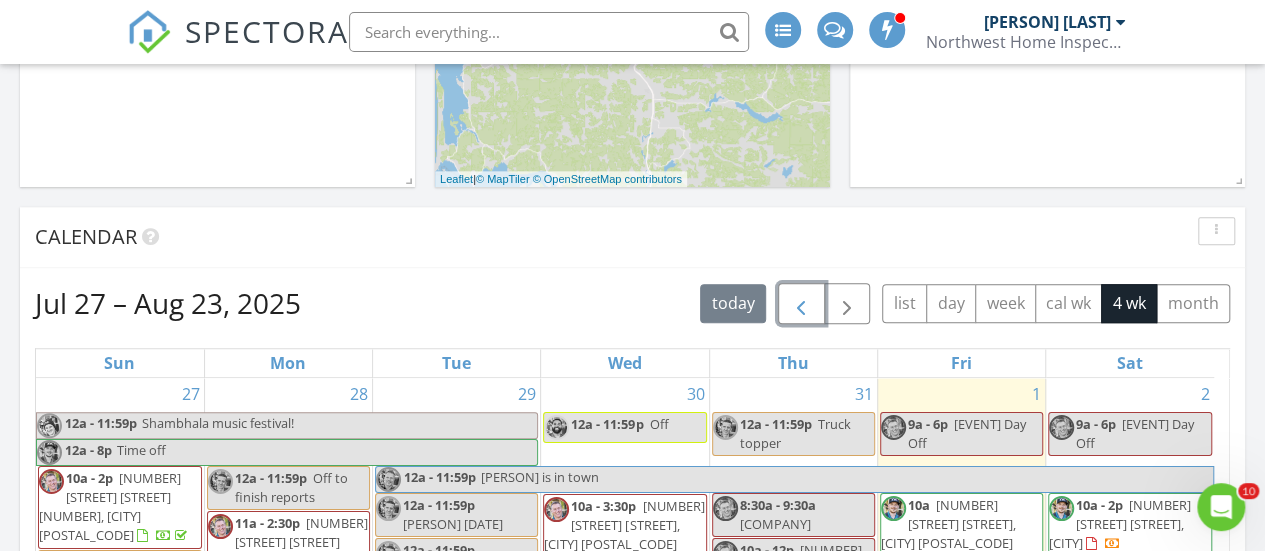 click at bounding box center (801, 304) 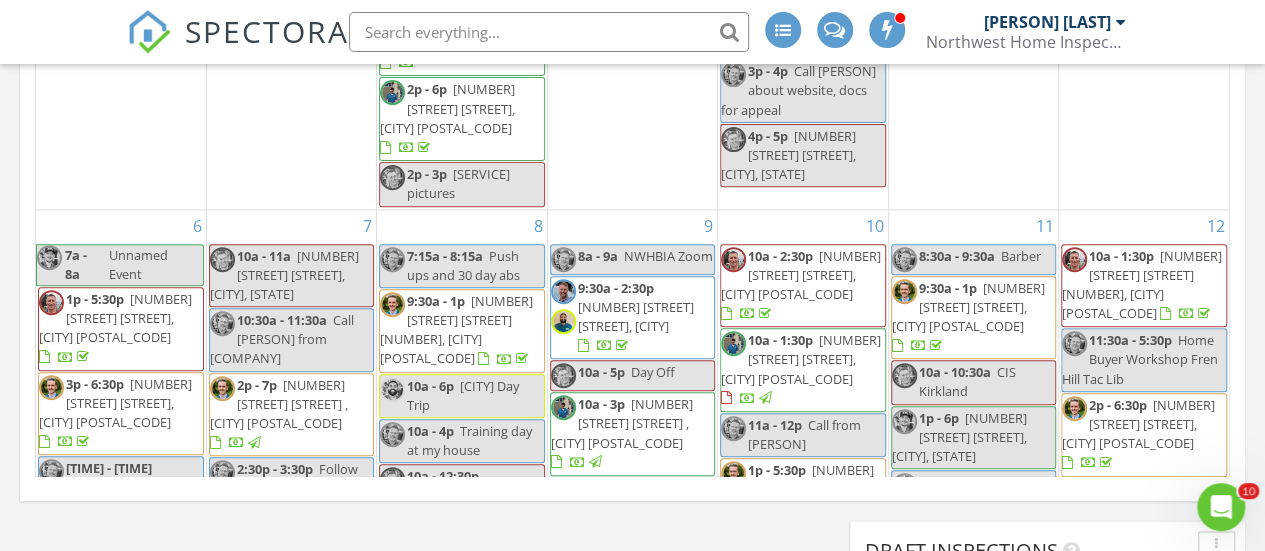 scroll, scrollTop: 1241, scrollLeft: 0, axis: vertical 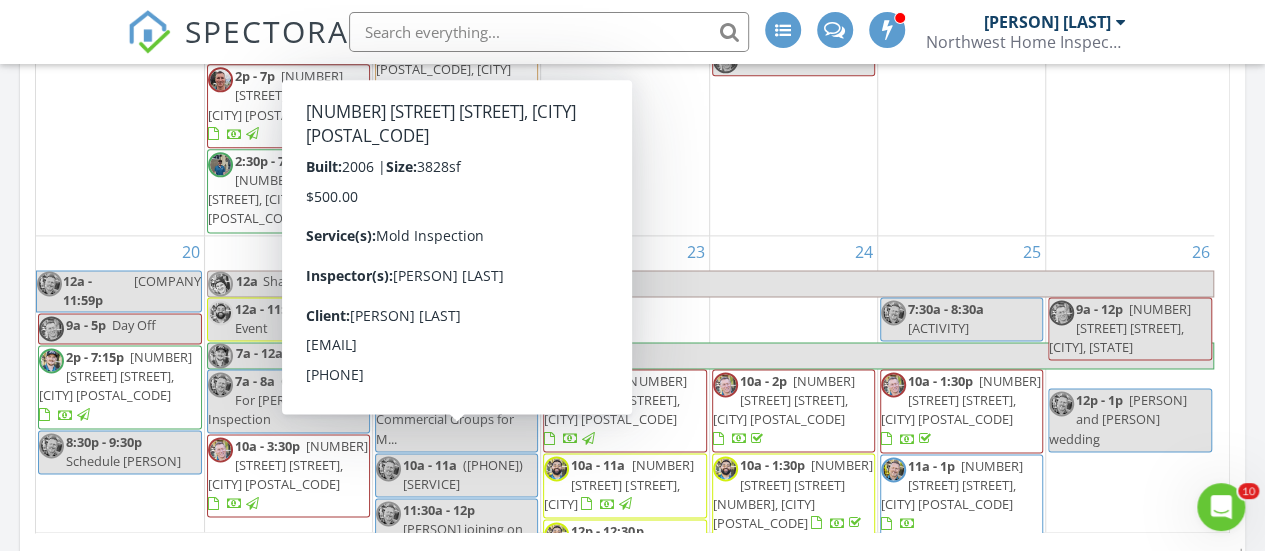 click on "2p - 3p
10001 75th Ave E, Puyallup 98373" at bounding box center (443, 772) 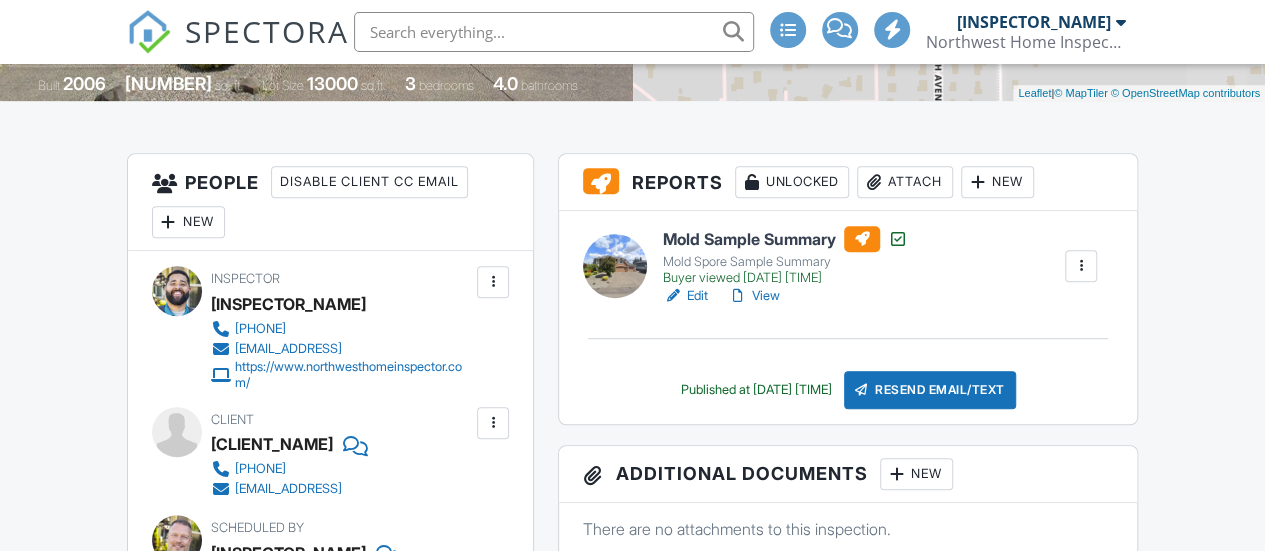 scroll, scrollTop: 438, scrollLeft: 0, axis: vertical 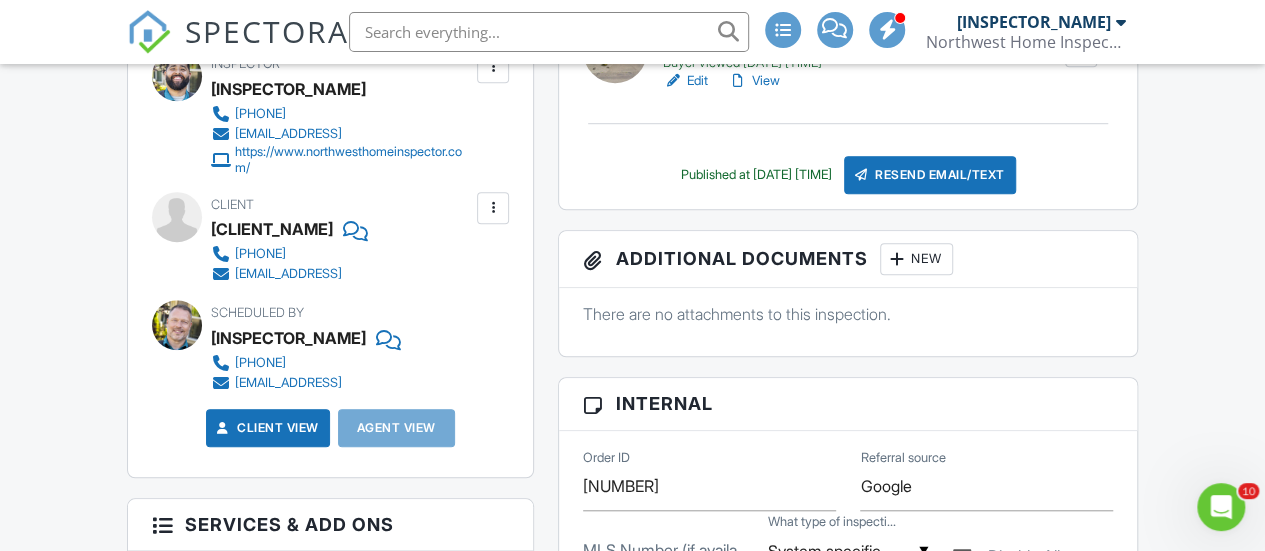 click on "SPECTORA
Rory James
Northwest Home Inspector
Role:
Inspector
Dashboard
New Inspection
Inspections
Calendar
Template Editor
Contacts
Conversations
Tasks
Reporting
Equipment
Settings
What's New
Sign Out
Dashboard
Templates
Contacts
Settings
Support Center
Inspection Details
Client View
More
Property Details
Reschedule
Reorder / Copy
Share
Cancel
Delete
Print Order
Convert to V9
07/22/2025  2:00 pm
- 3:00 pm
10001 75th Ave E
Puyallup, WA 98373
Built
2006
3828
sq. ft.
Lot Size
13000
sq.ft.
3
bedrooms
4.0
bathrooms
+ −" at bounding box center (632, 1403) 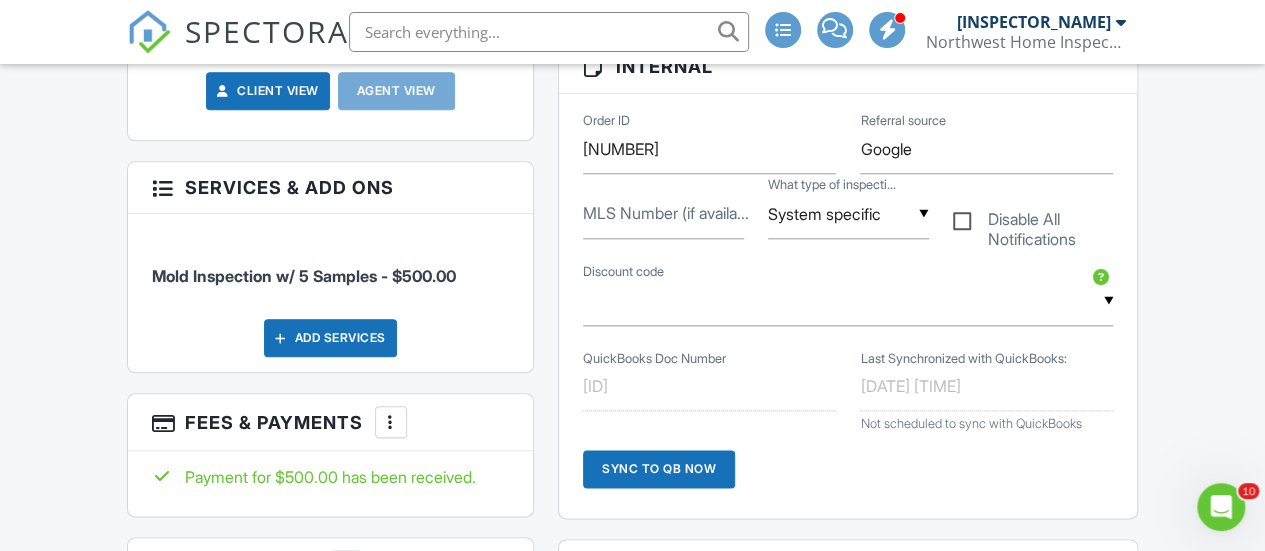 scroll, scrollTop: 1001, scrollLeft: 0, axis: vertical 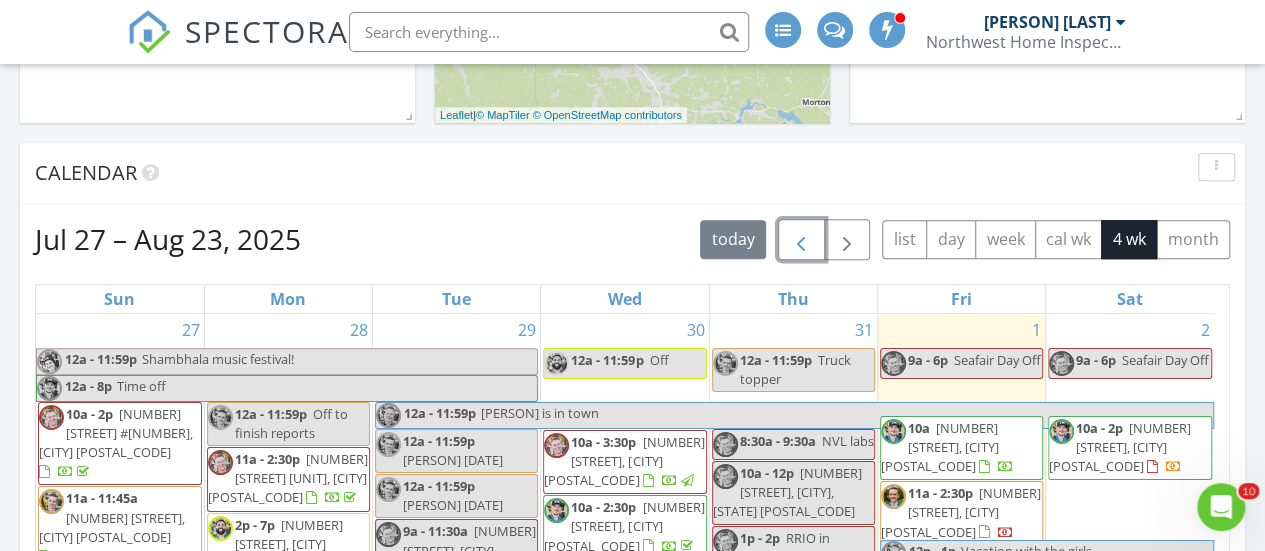 click at bounding box center [801, 239] 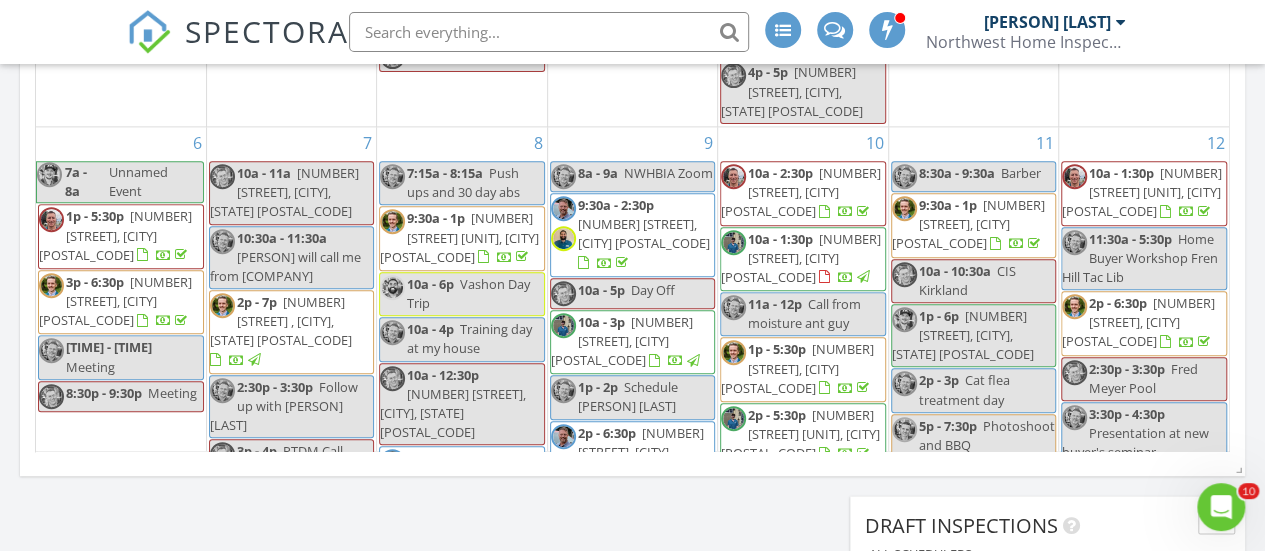 scroll, scrollTop: 1341, scrollLeft: 0, axis: vertical 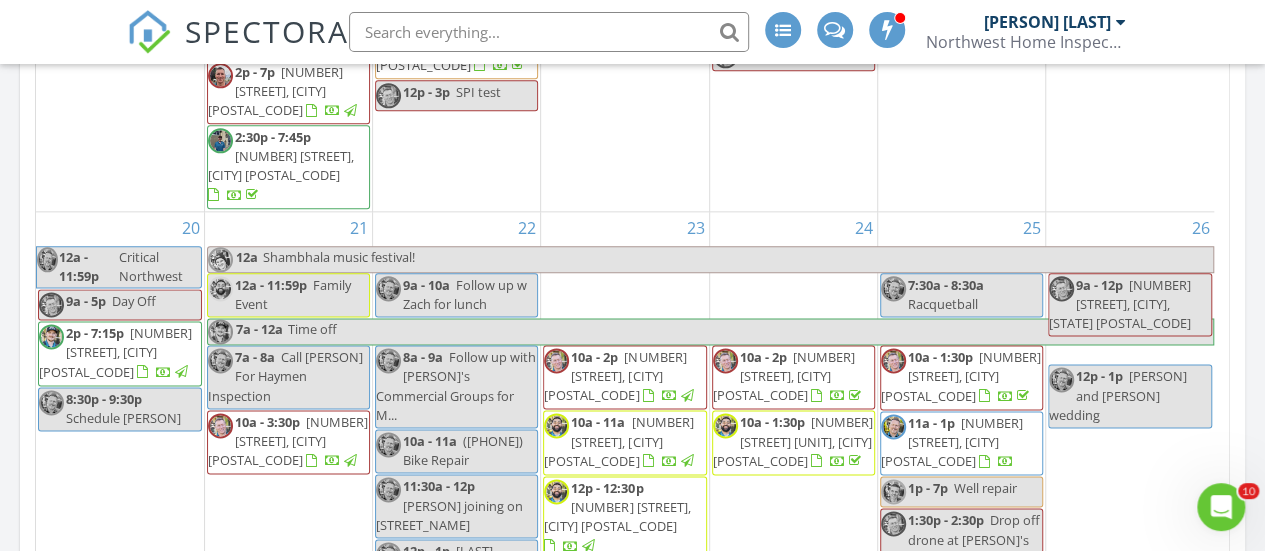 click on "1501 S 92nd St, Tacoma 98444" at bounding box center (625, 592) 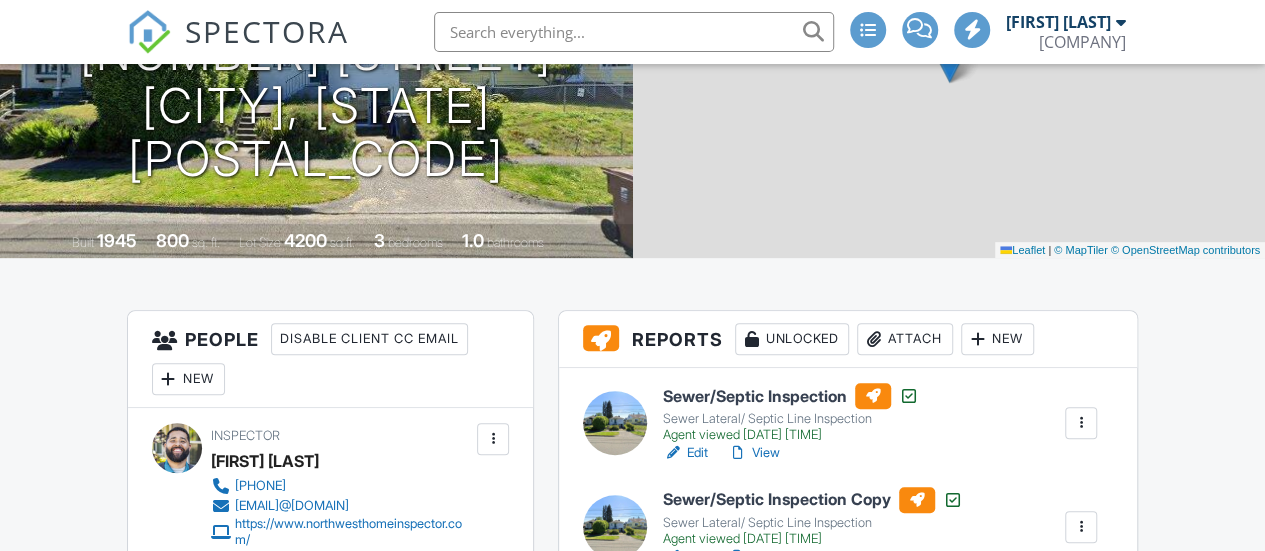 scroll, scrollTop: 459, scrollLeft: 0, axis: vertical 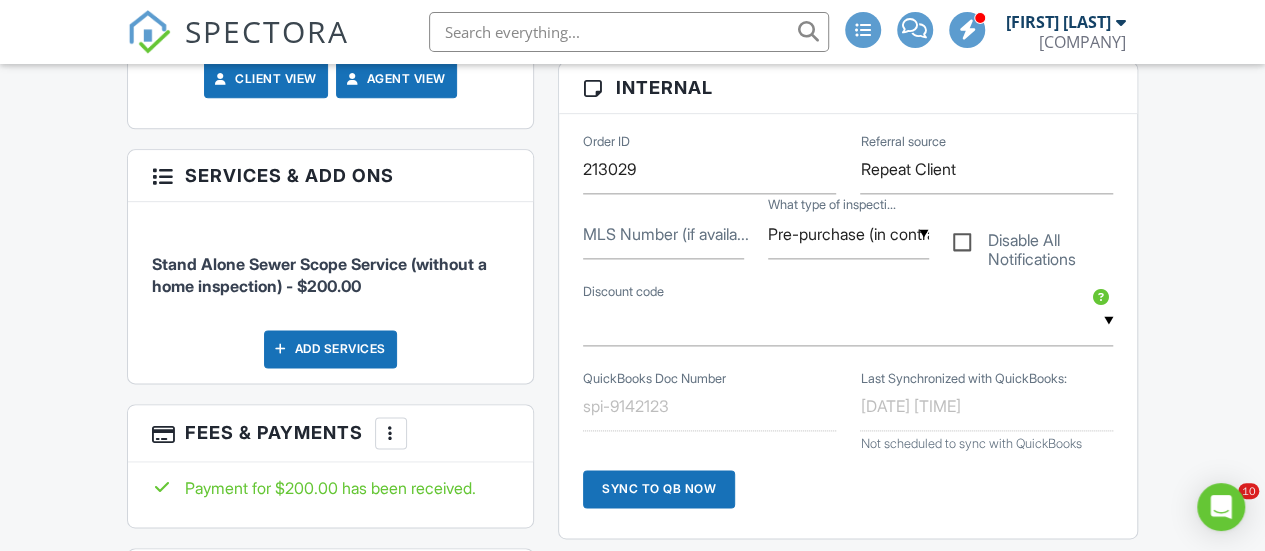 click on "SPECTORA
Rory James
Northwest Home Inspector
Role:
Inspector
Dashboard
New Inspection
Inspections
Calendar
Template Editor
Contacts
Conversations
Tasks
Reporting
Equipment
Settings
What's New
Sign Out
Dashboard
Templates
Contacts
Settings
Support Center
Inspection Details
Client View
More
Property Details
Reschedule
Reorder / Copy
Share
Cancel
Delete
Print Order
Convert to V9
[DATE] [TIME]
[NUMBER] [STREET]
[CITY], [STATE] [POSTAL_CODE]
Built
1945
800
sq. ft.
Lot Size
4200
sq.ft.
3
bedrooms
1.0
bathrooms
+ −  Leaflet" at bounding box center (632, 986) 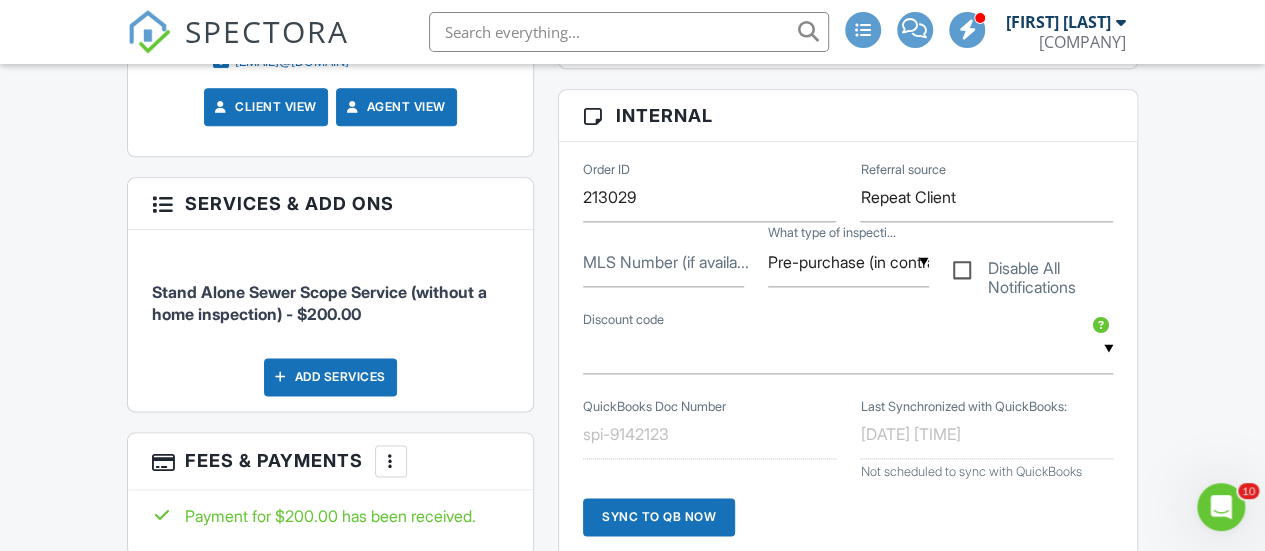 scroll, scrollTop: 0, scrollLeft: 0, axis: both 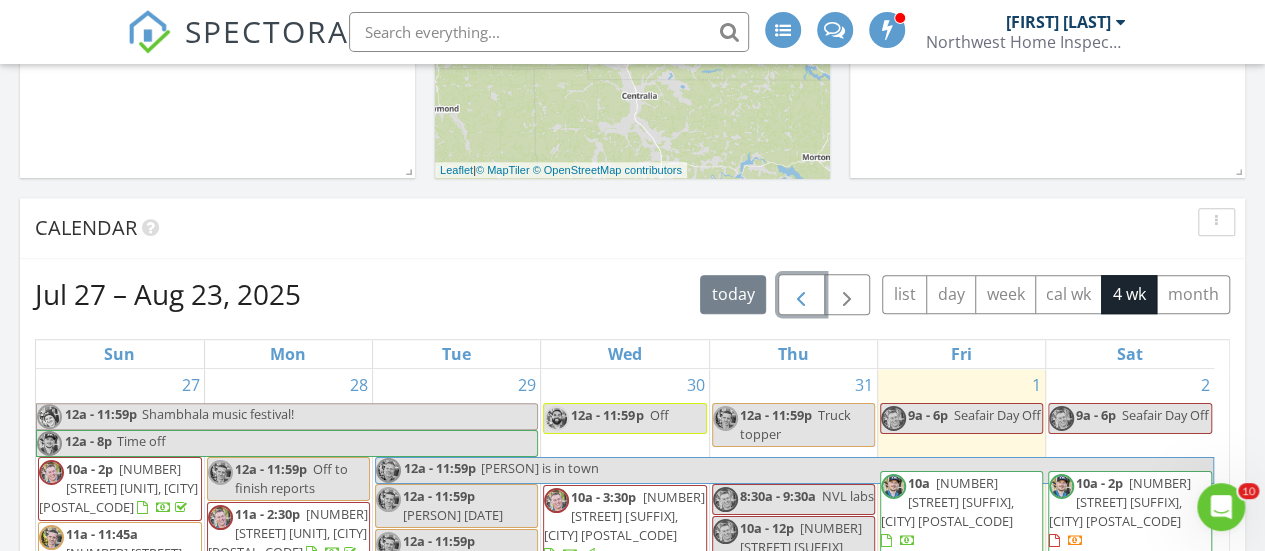 click at bounding box center (801, 294) 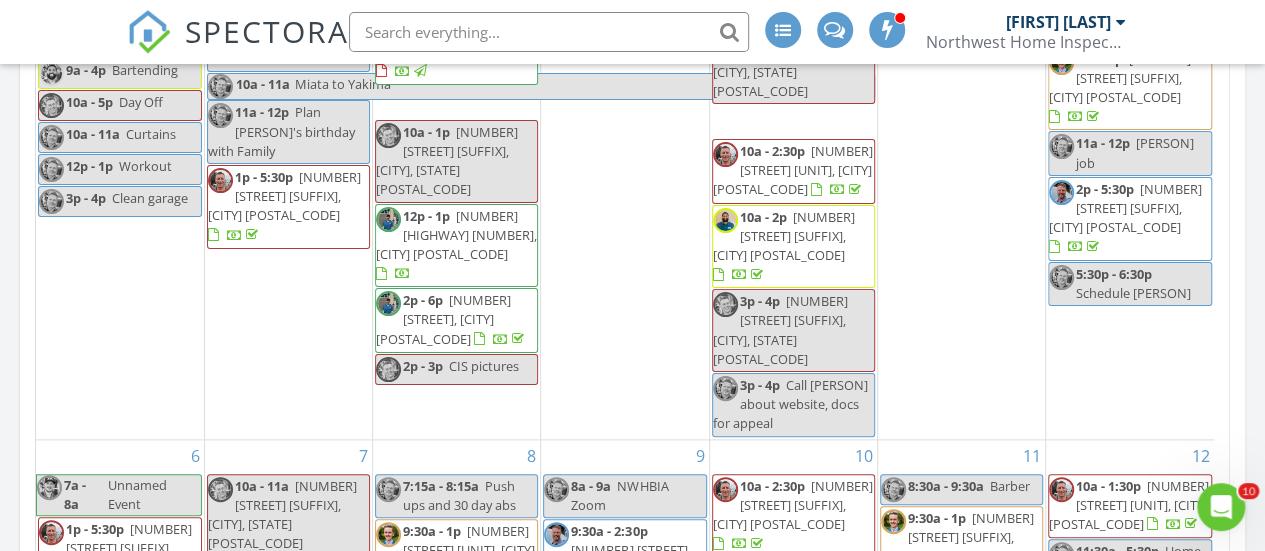 scroll, scrollTop: 1022, scrollLeft: 0, axis: vertical 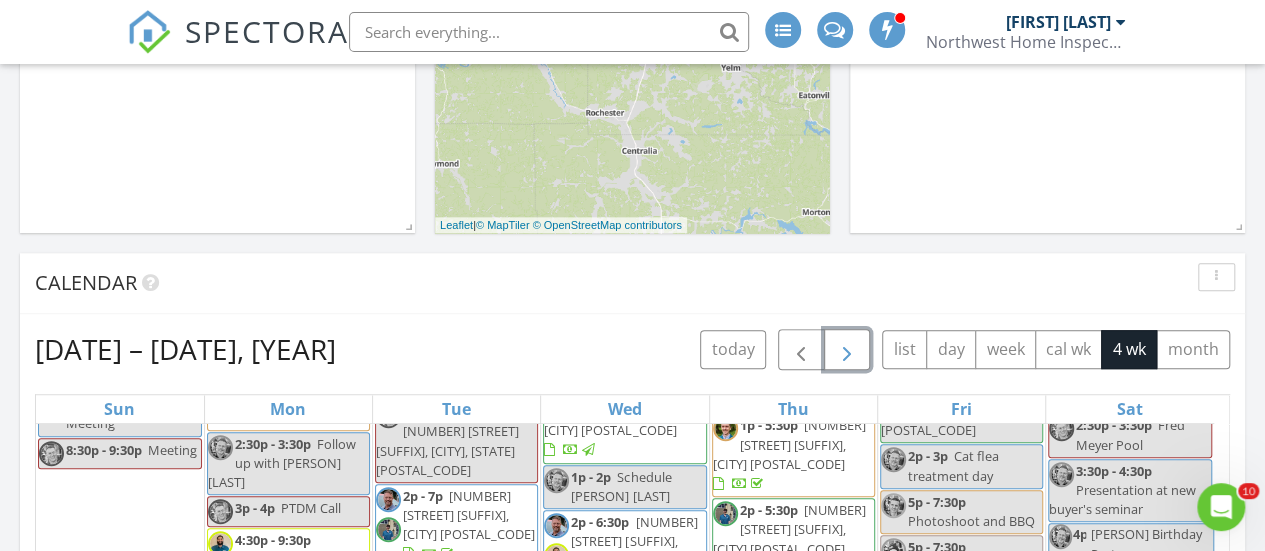 click at bounding box center (847, 350) 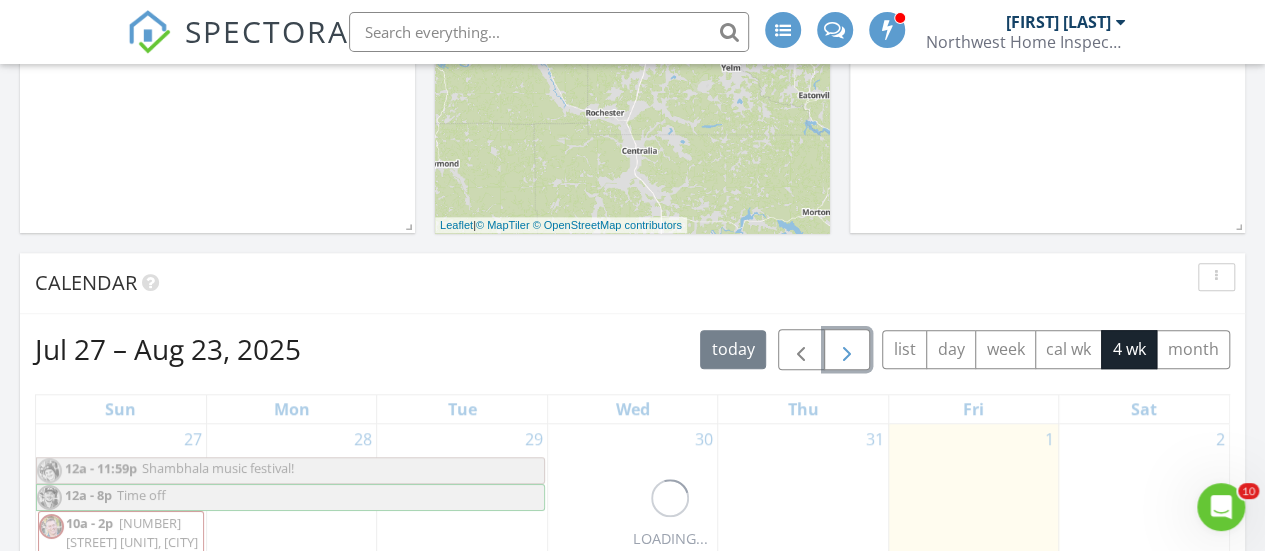 scroll, scrollTop: 0, scrollLeft: 0, axis: both 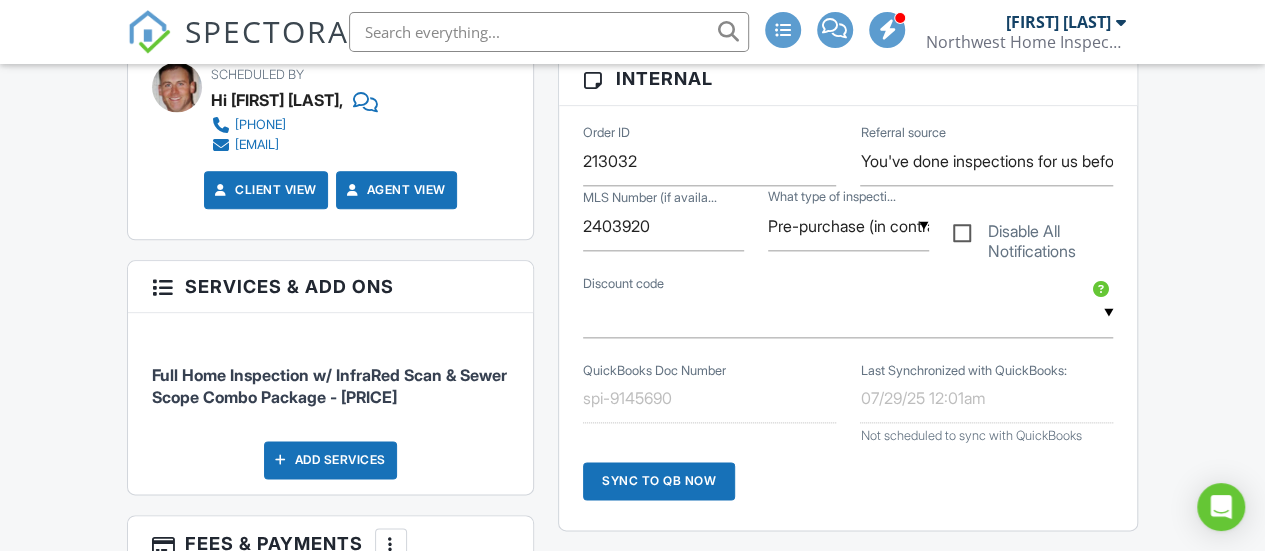 drag, startPoint x: 1278, startPoint y: 51, endPoint x: 1270, endPoint y: 176, distance: 125.25574 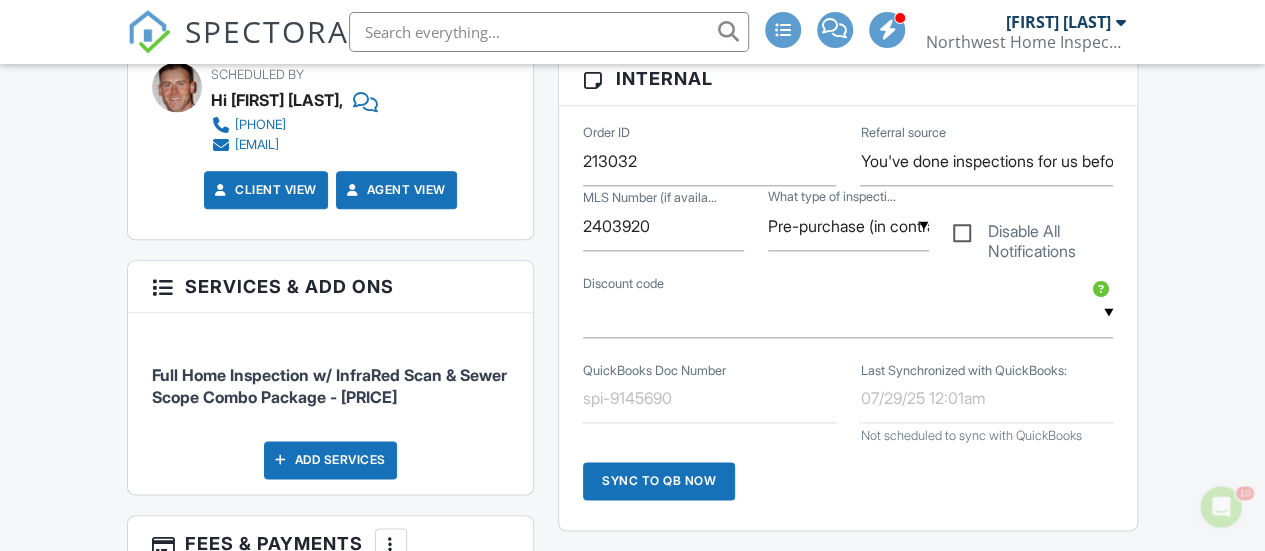scroll, scrollTop: 0, scrollLeft: 0, axis: both 